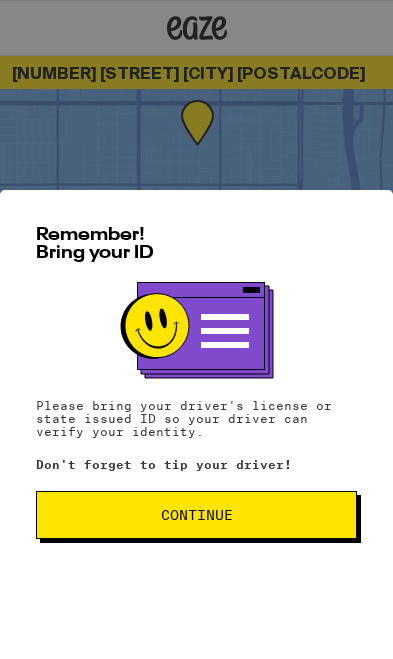 scroll, scrollTop: 0, scrollLeft: 0, axis: both 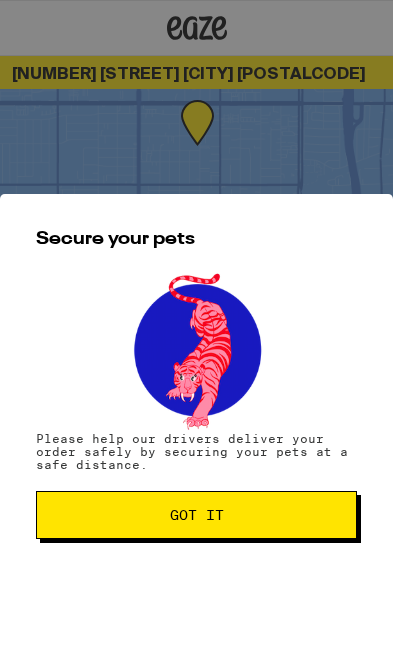 click on "Got it" at bounding box center [196, 515] 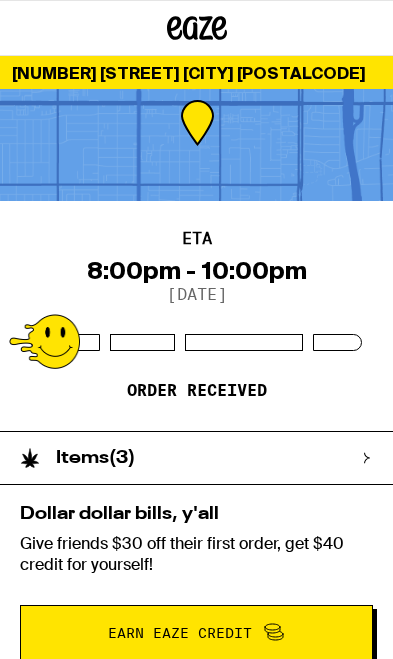 scroll, scrollTop: 0, scrollLeft: 0, axis: both 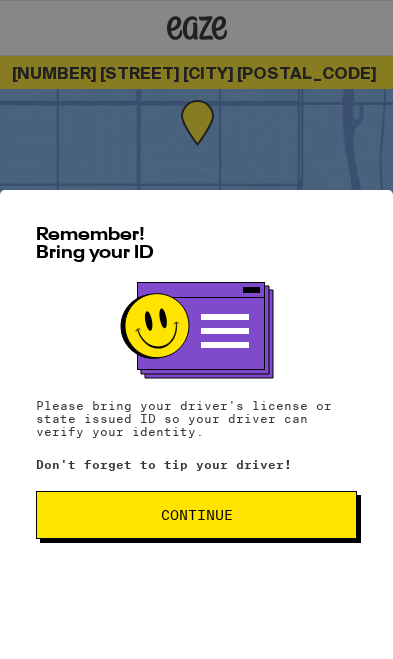 click on "Continue" at bounding box center [196, 515] 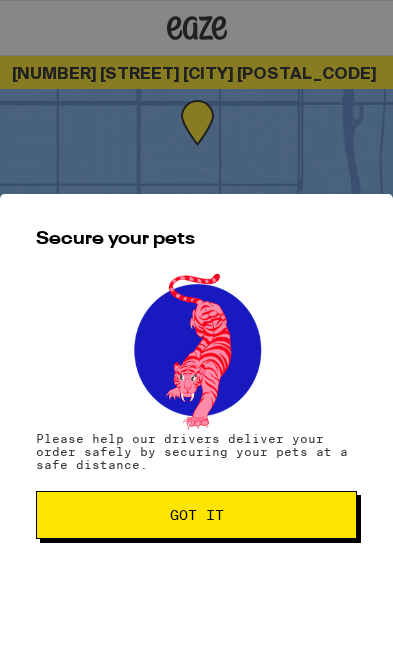 click on "Got it" at bounding box center [196, 515] 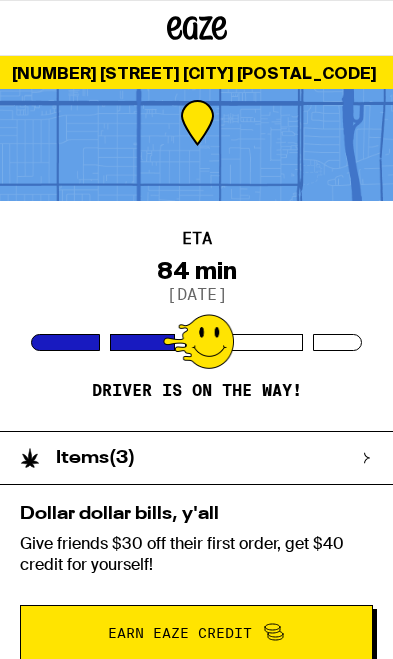 scroll, scrollTop: 0, scrollLeft: 0, axis: both 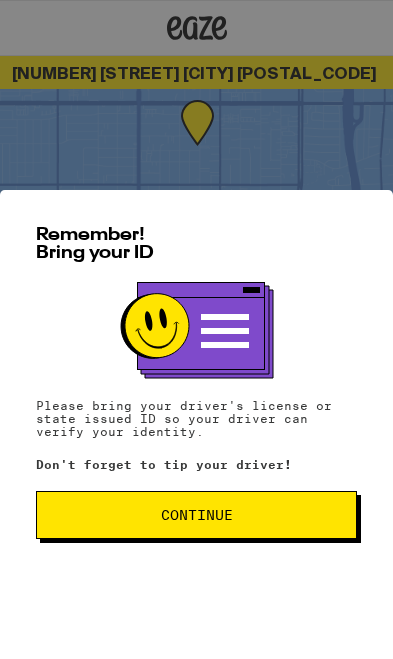 click on "Continue" at bounding box center (197, 515) 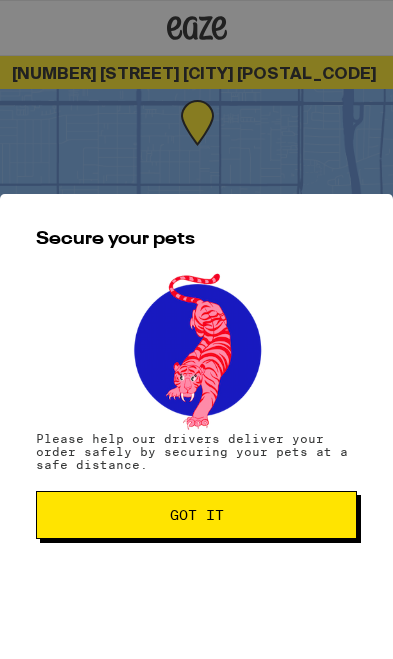 click on "Got it" at bounding box center [196, 515] 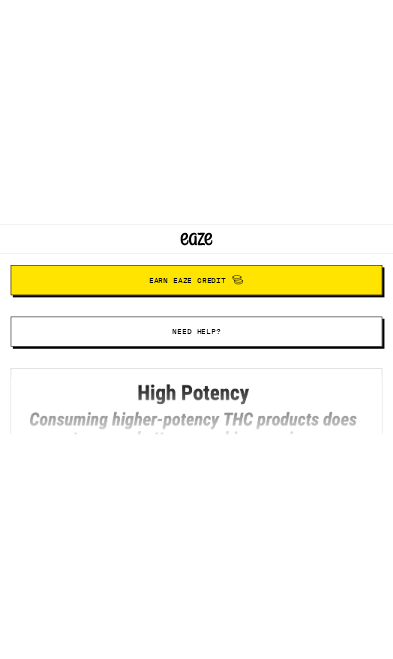 scroll, scrollTop: 0, scrollLeft: 0, axis: both 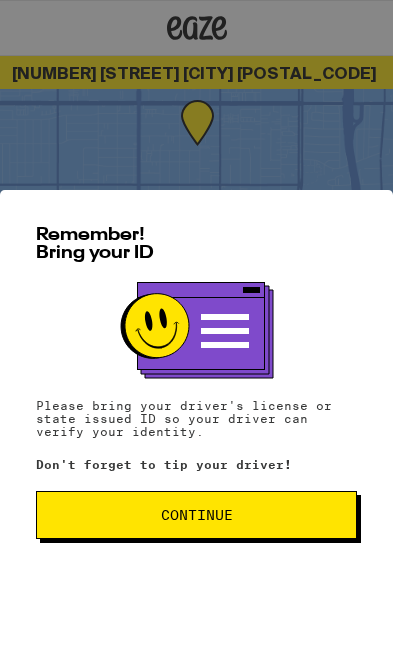 click on "Continue" at bounding box center (196, 515) 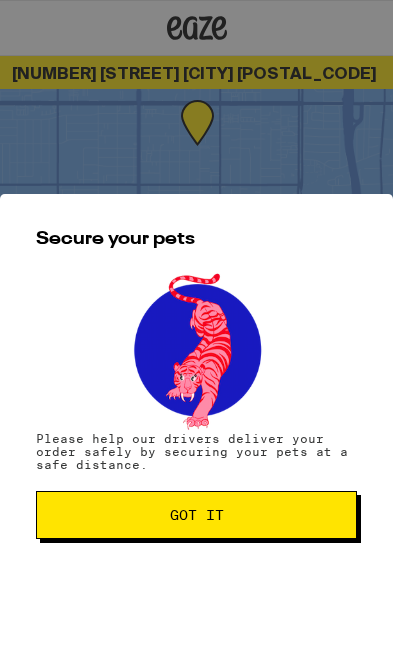 click on "Got it" at bounding box center [196, 515] 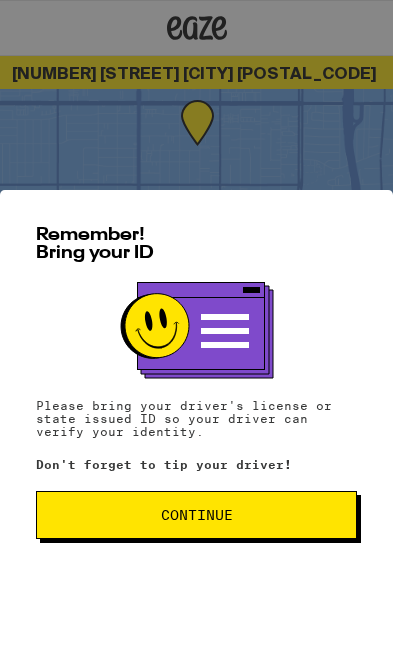 scroll, scrollTop: 0, scrollLeft: 0, axis: both 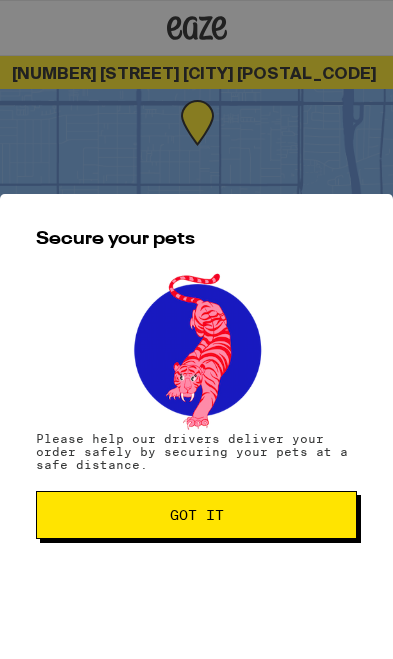 click on "Got it" at bounding box center (196, 515) 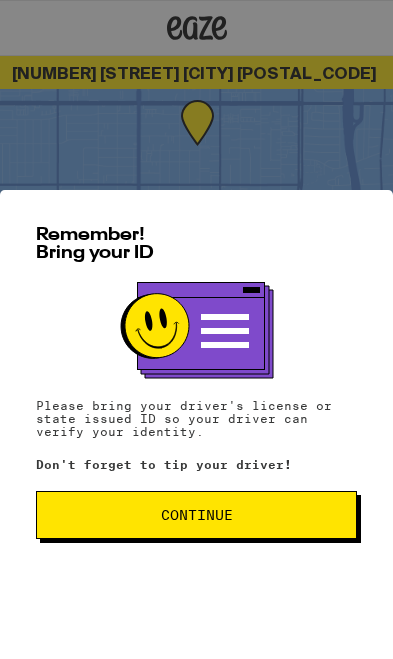 scroll, scrollTop: 0, scrollLeft: 0, axis: both 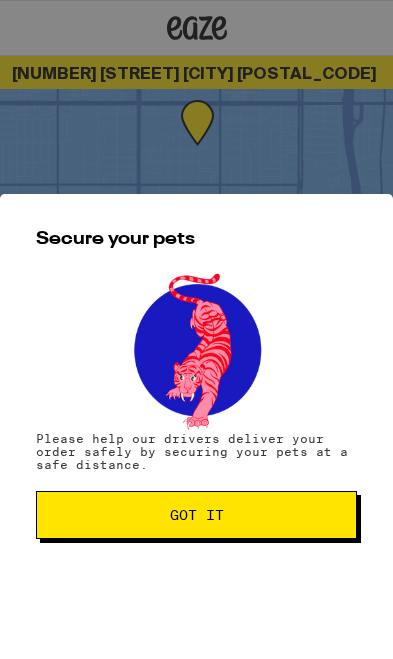 click on "Got it" at bounding box center (196, 515) 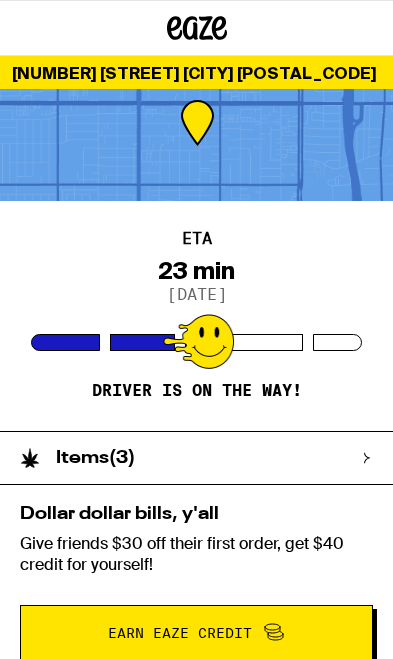 scroll, scrollTop: 0, scrollLeft: 0, axis: both 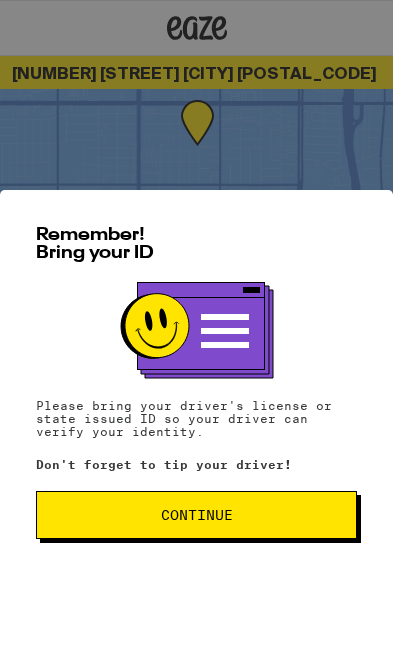 click on "Continue" at bounding box center [196, 515] 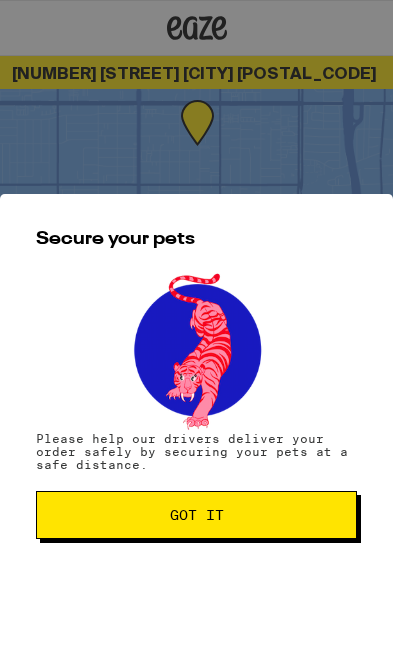 click on "Got it" at bounding box center [196, 515] 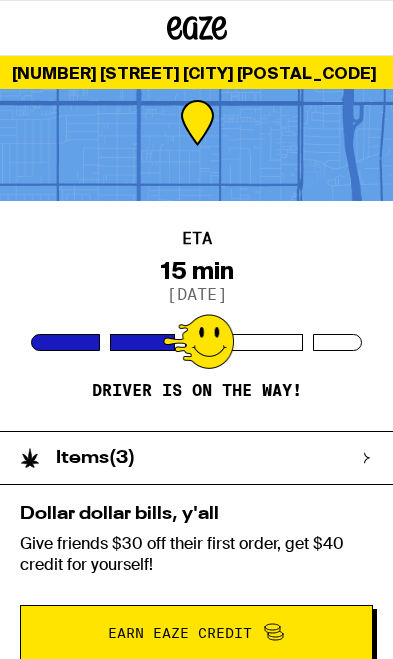 scroll, scrollTop: 0, scrollLeft: 0, axis: both 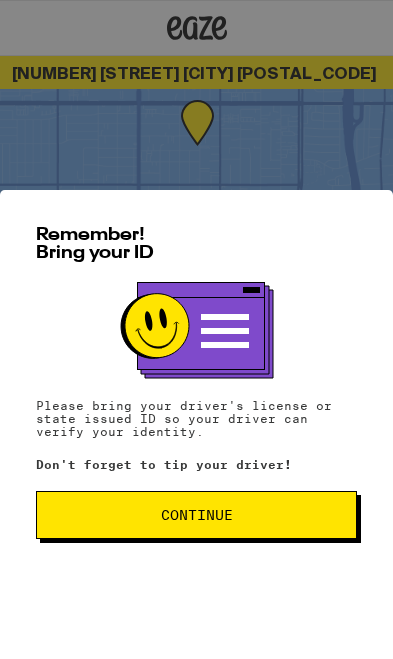 click on "Continue" at bounding box center [196, 515] 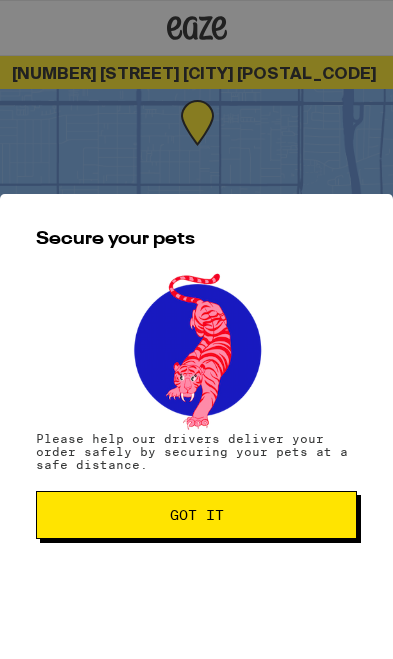 click on "Got it" at bounding box center [196, 515] 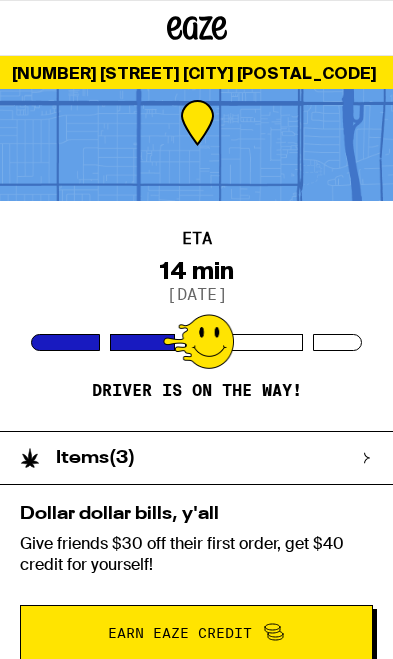 scroll, scrollTop: 0, scrollLeft: 0, axis: both 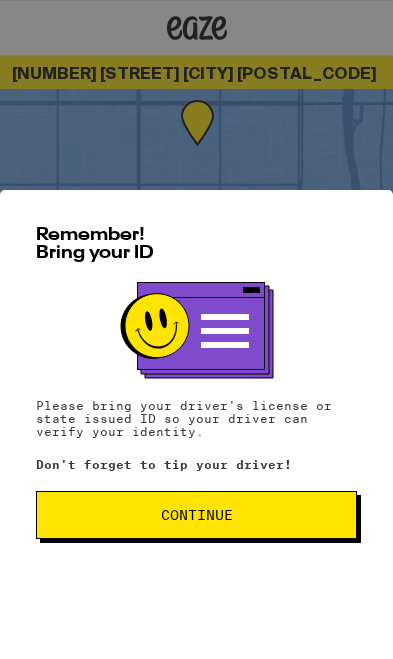 click on "Continue" at bounding box center (196, 515) 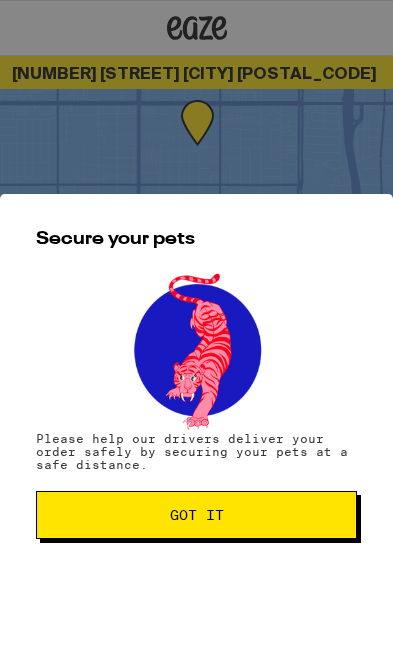 click on "Got it" at bounding box center (196, 515) 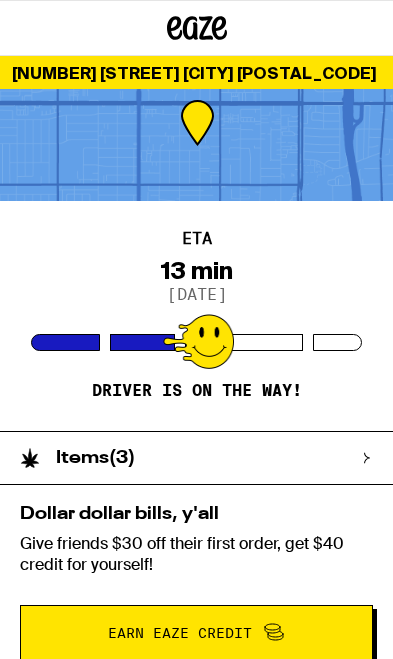 scroll, scrollTop: 0, scrollLeft: 0, axis: both 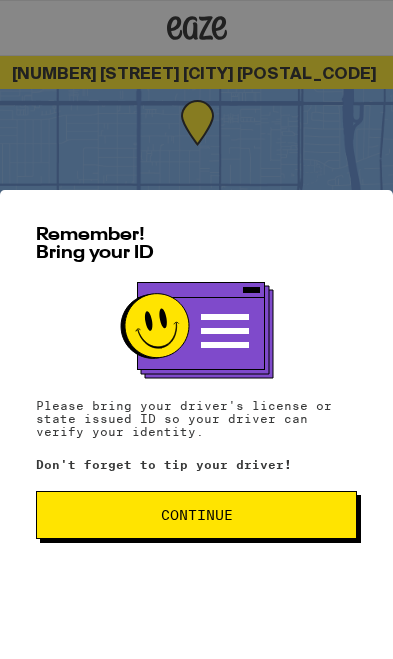 click on "Continue" at bounding box center (196, 515) 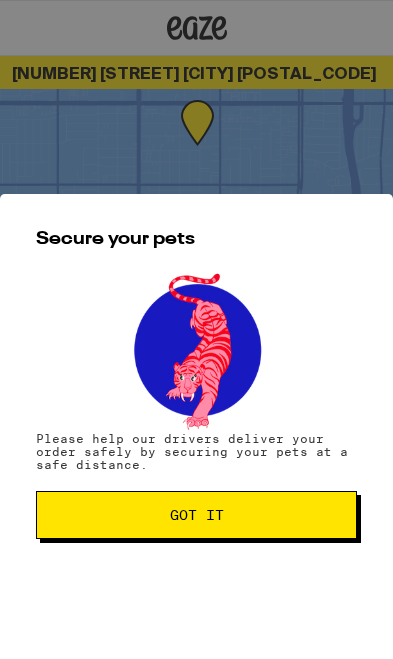 click on "Got it" at bounding box center (196, 515) 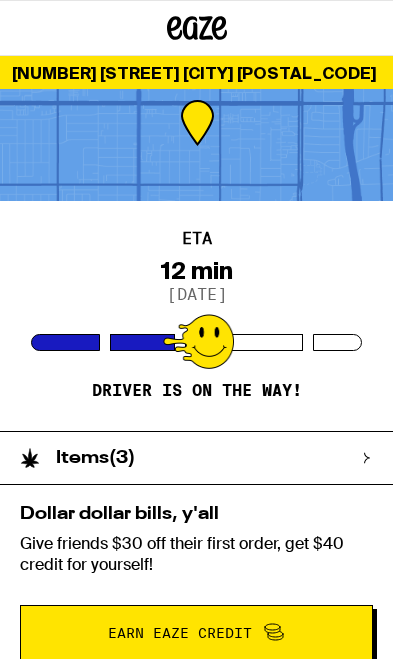 scroll, scrollTop: 0, scrollLeft: 0, axis: both 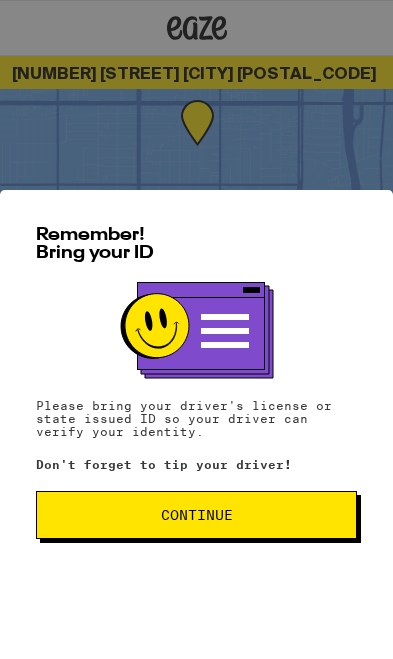 click on "Continue" at bounding box center [196, 515] 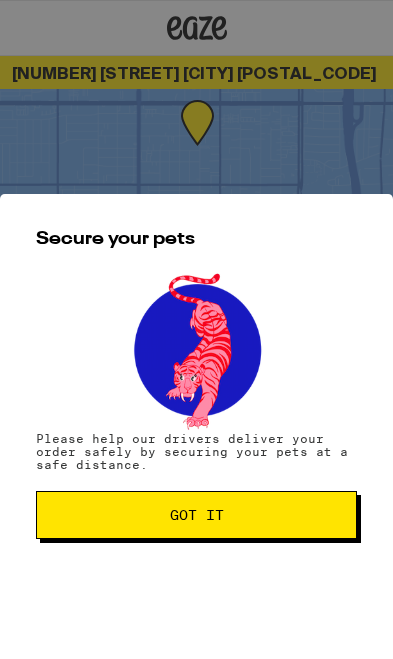 click on "Got it" at bounding box center [196, 515] 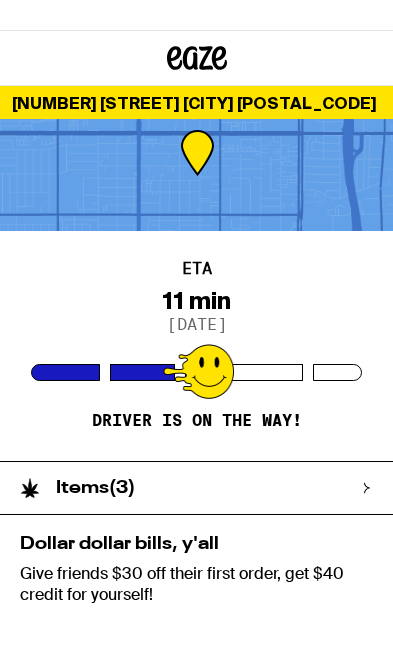 scroll, scrollTop: 0, scrollLeft: 0, axis: both 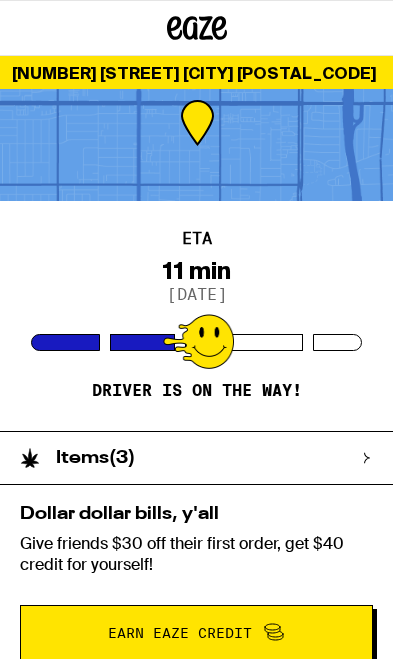 click at bounding box center [196, 145] 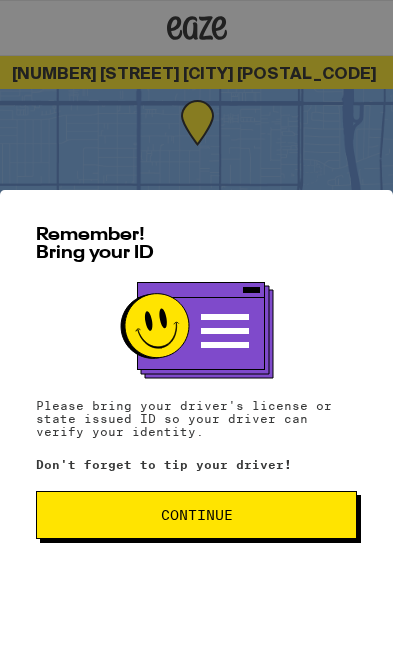 scroll, scrollTop: 0, scrollLeft: 0, axis: both 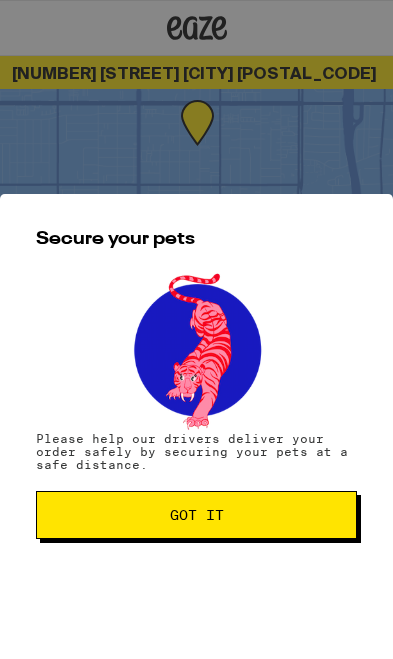 click on "Got it" at bounding box center [196, 515] 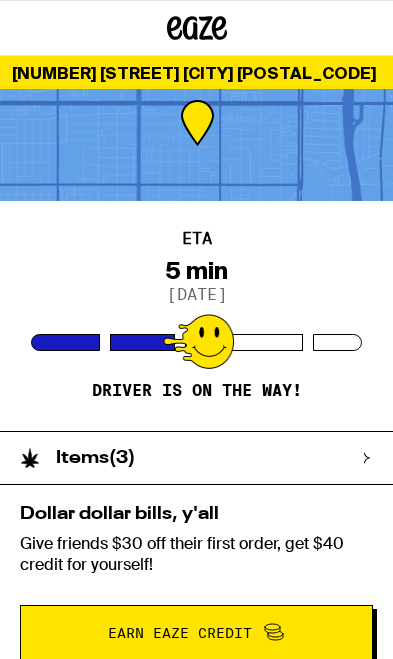 scroll, scrollTop: 0, scrollLeft: 0, axis: both 